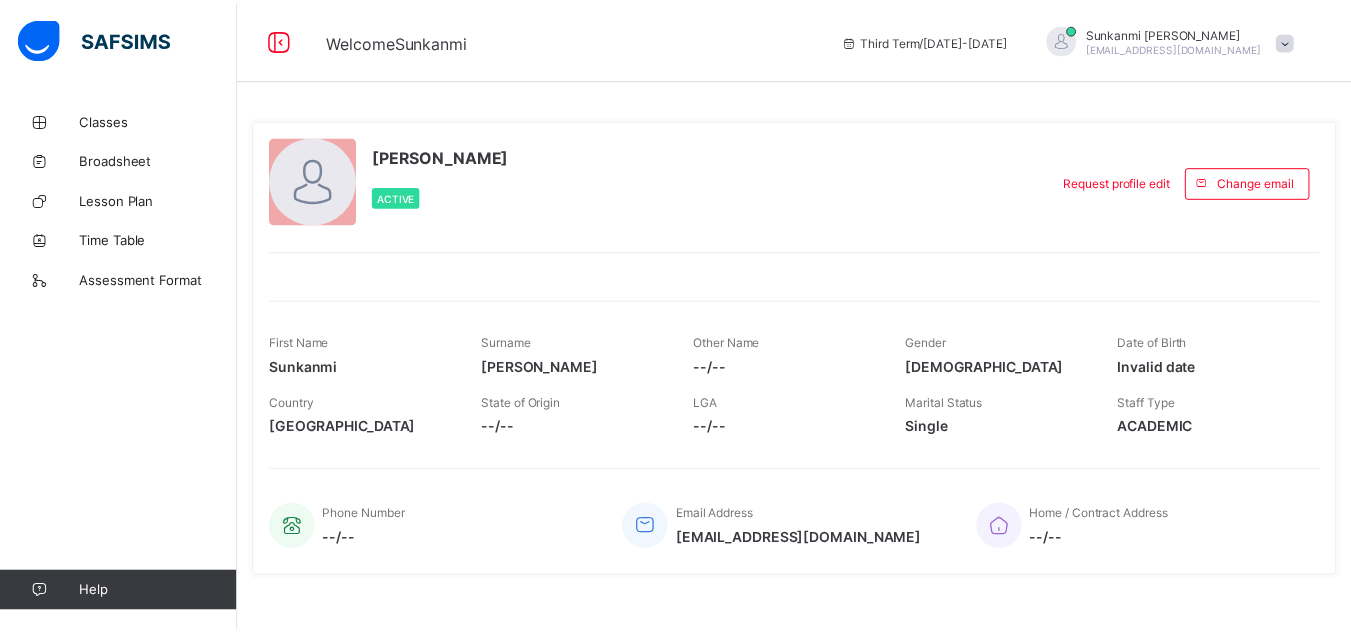 scroll, scrollTop: 0, scrollLeft: 0, axis: both 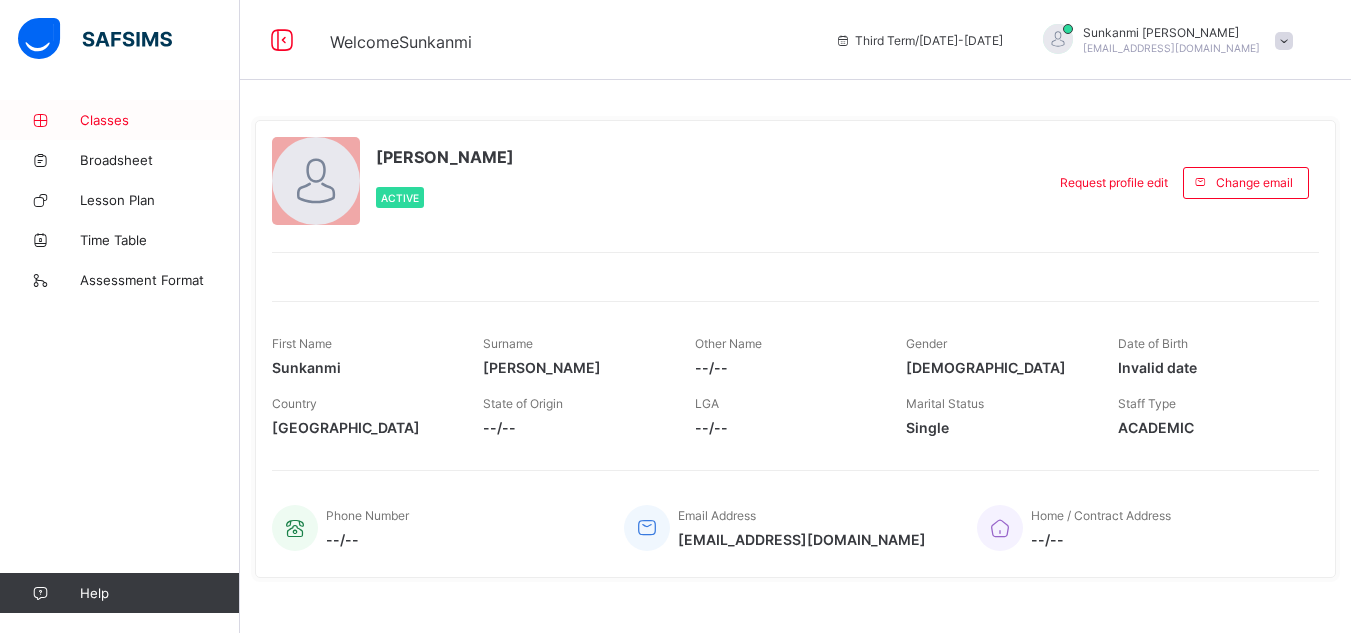 click on "Classes" at bounding box center (160, 120) 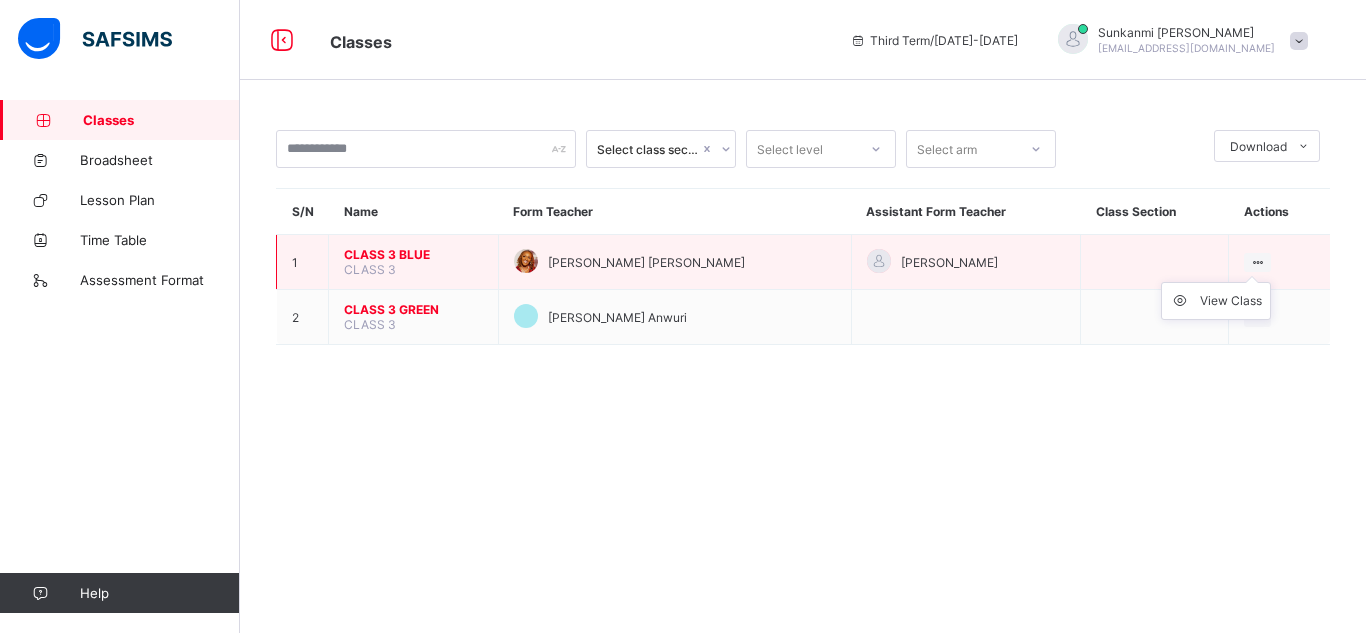 click on "View Class" at bounding box center [1216, 301] 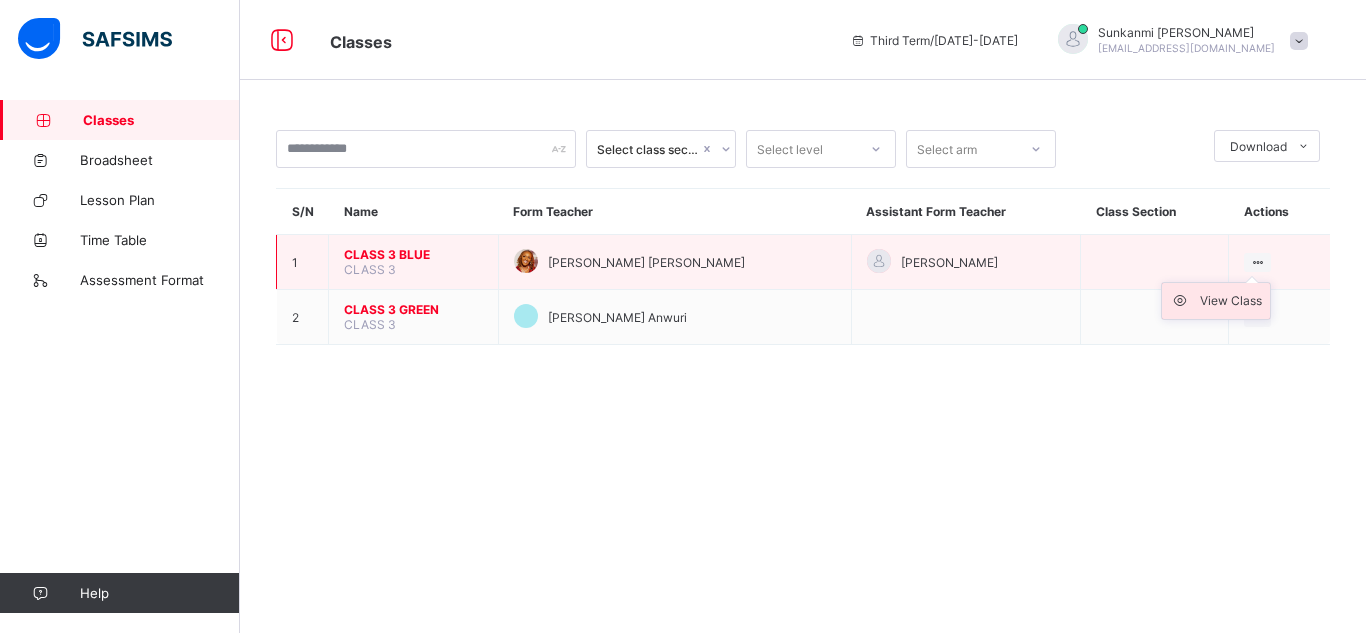 click on "View Class" at bounding box center [1231, 301] 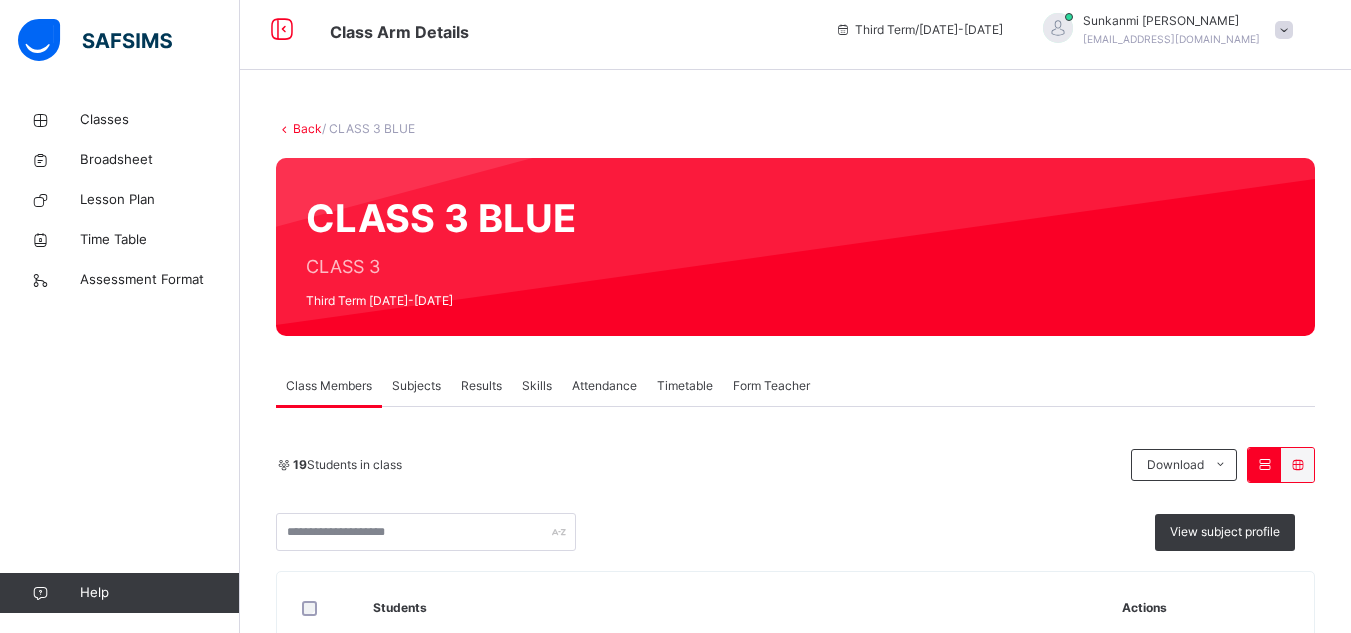 scroll, scrollTop: 0, scrollLeft: 0, axis: both 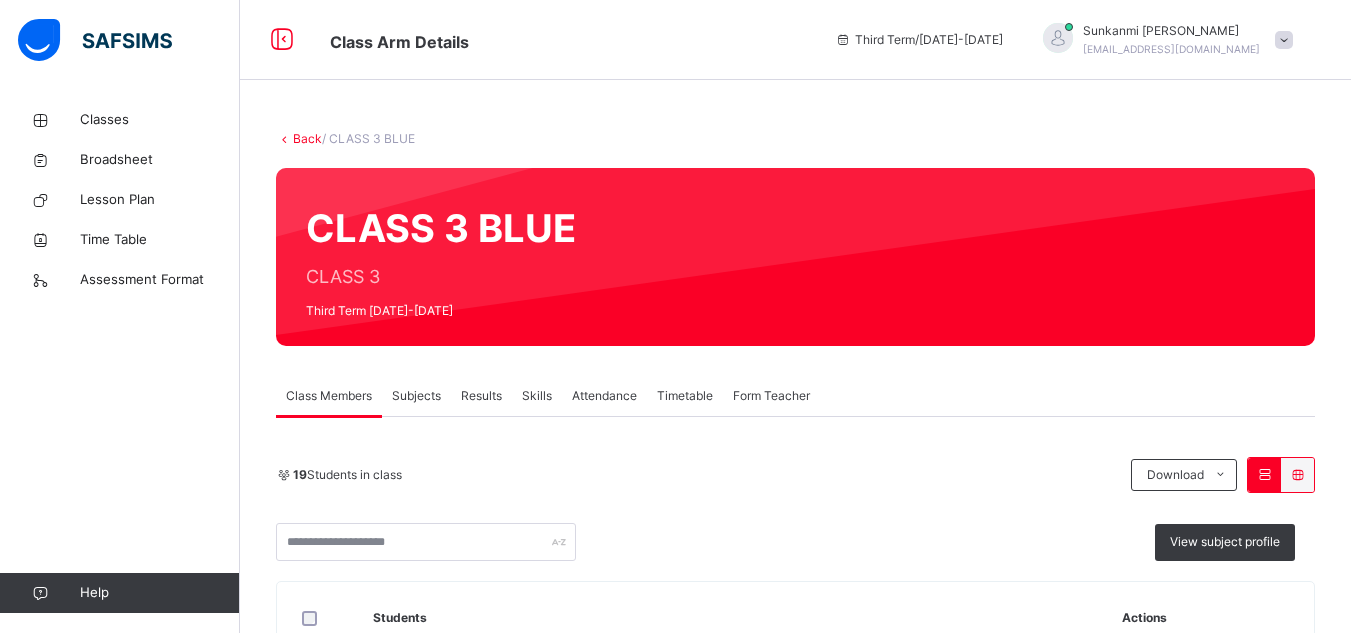 click on "Subjects" at bounding box center [416, 396] 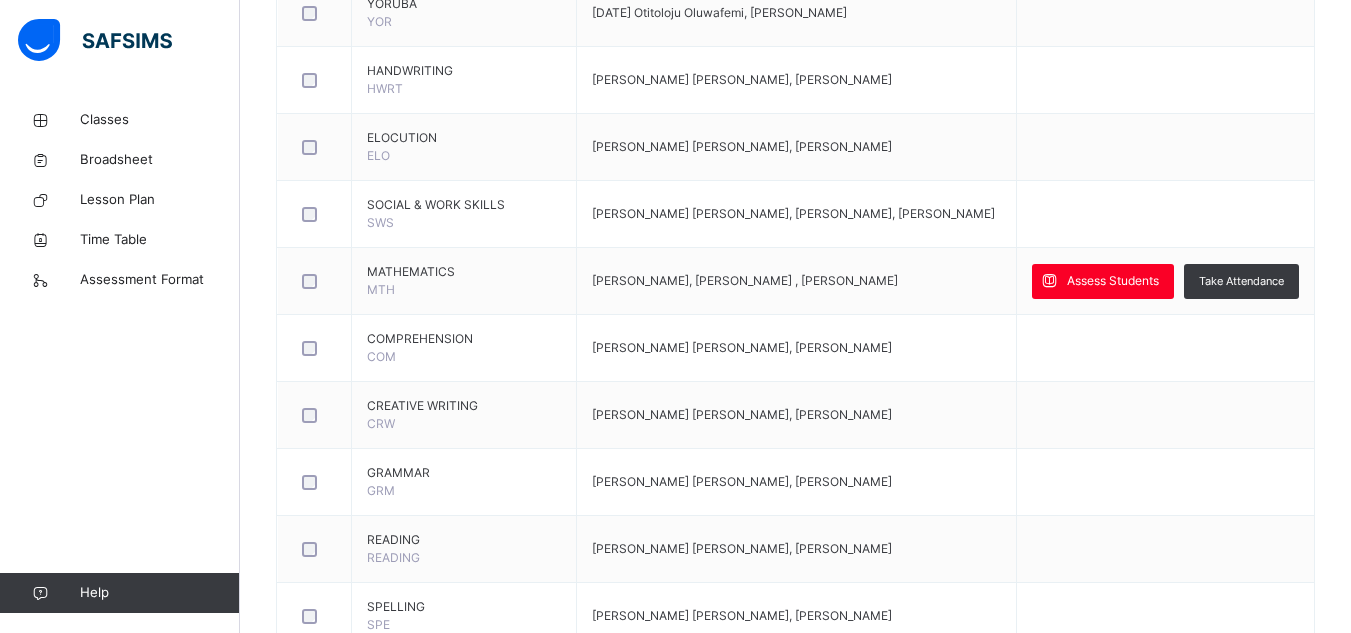 scroll, scrollTop: 1195, scrollLeft: 0, axis: vertical 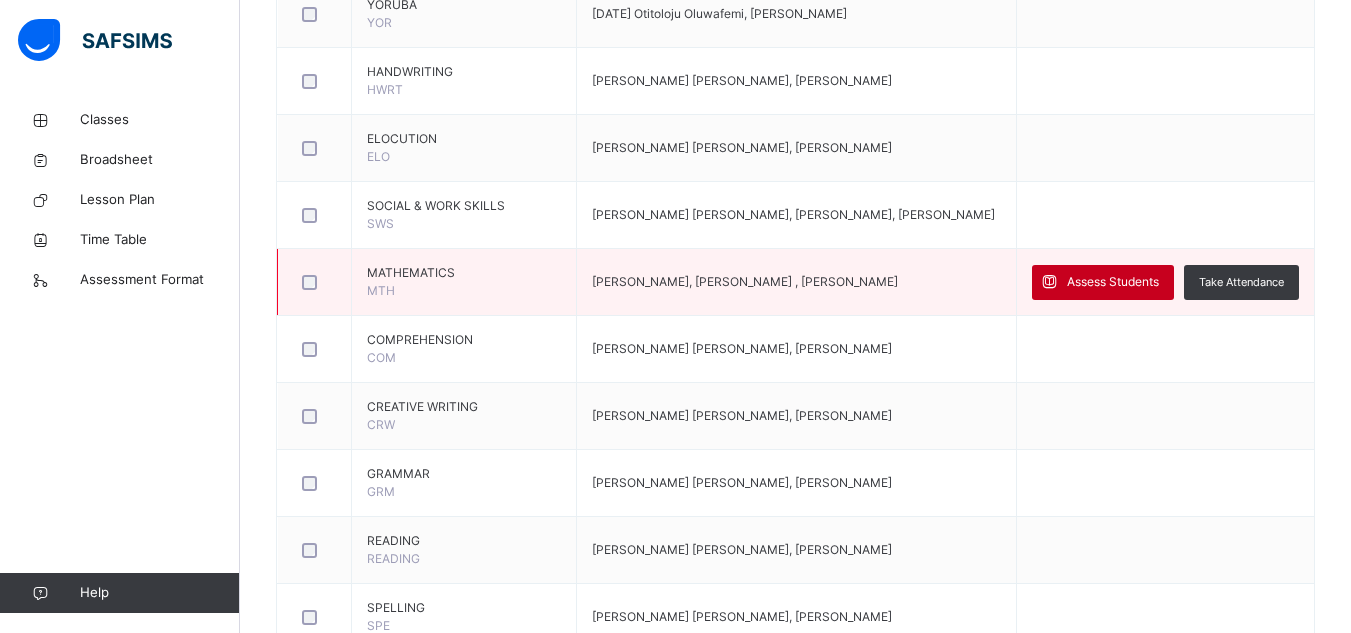 click on "Assess Students" at bounding box center (1113, 282) 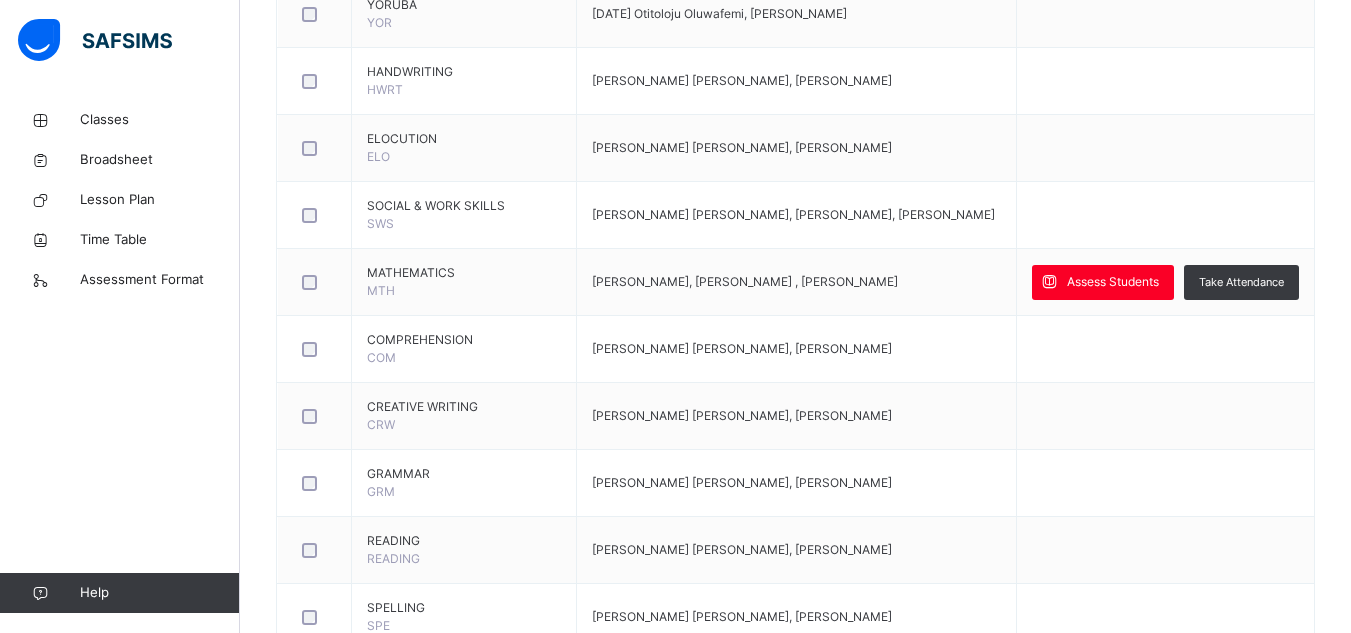 scroll, scrollTop: 534, scrollLeft: 0, axis: vertical 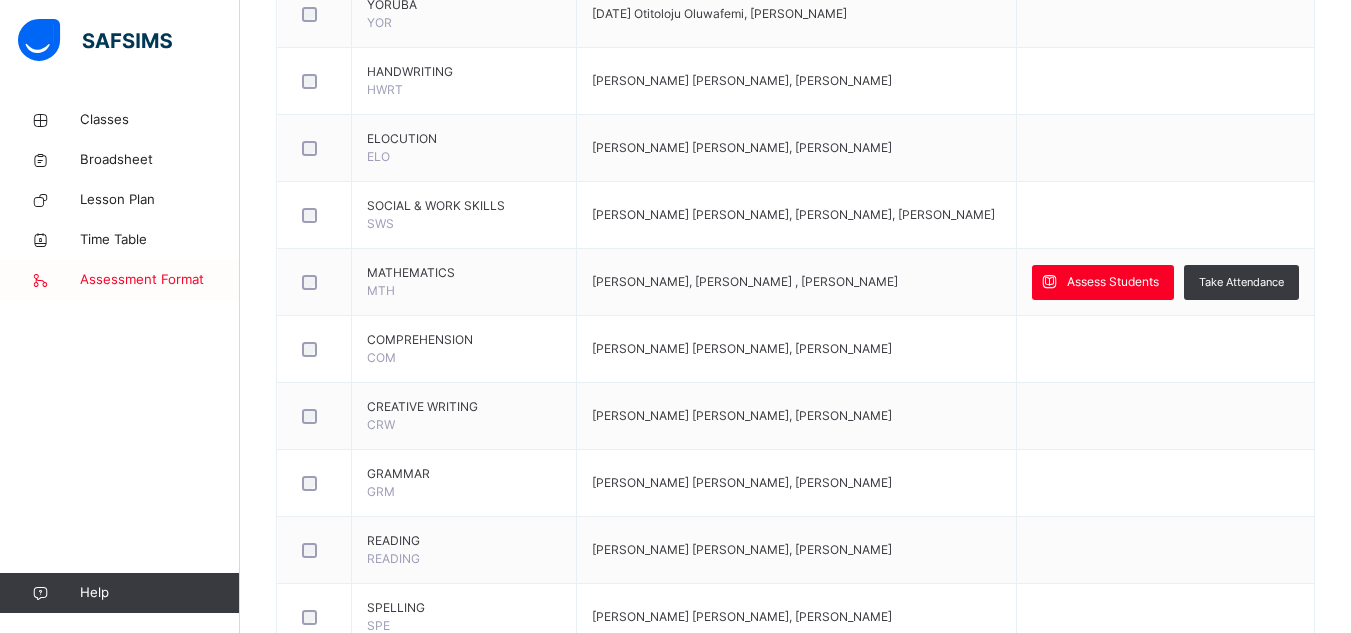 click on "Assessment Format" at bounding box center [160, 280] 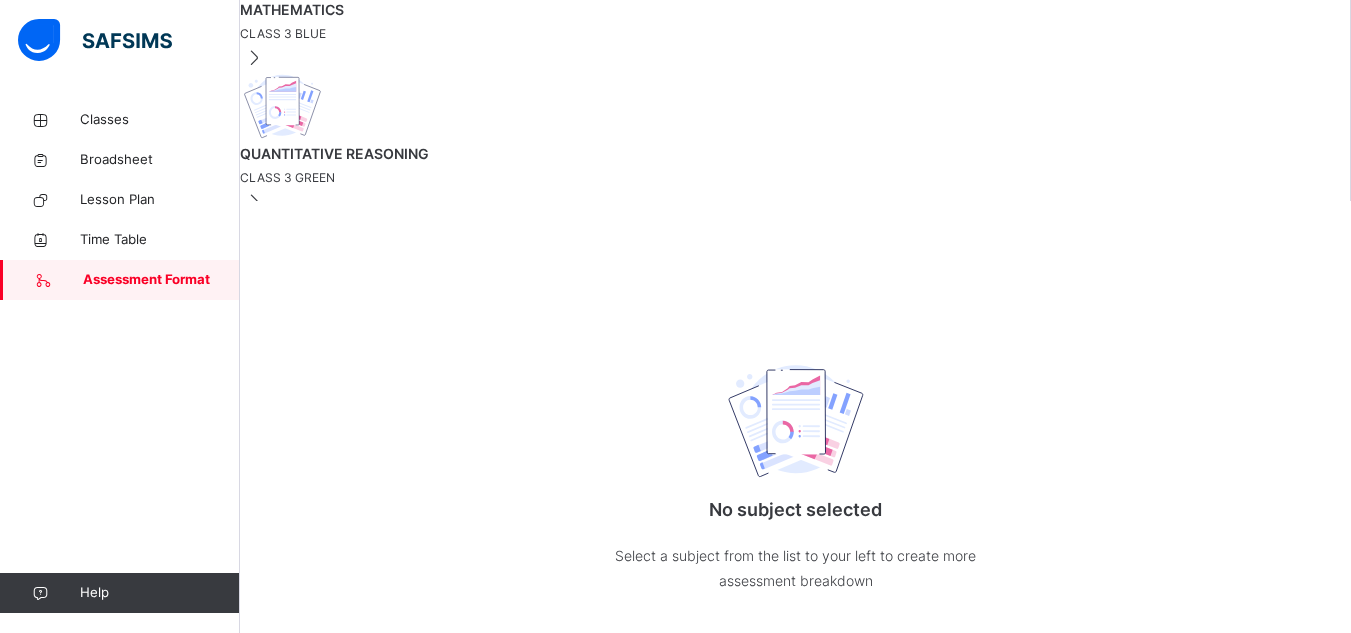 scroll, scrollTop: 0, scrollLeft: 0, axis: both 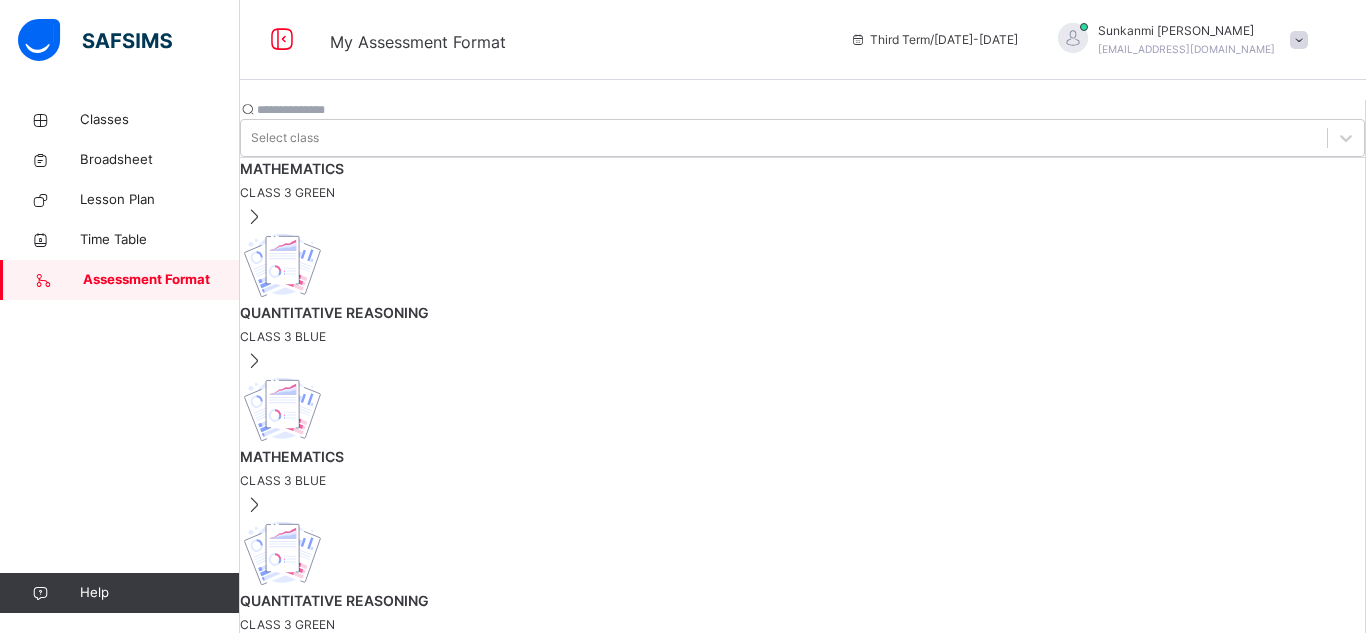 click on "QUANTITATIVE REASONING" at bounding box center (802, 312) 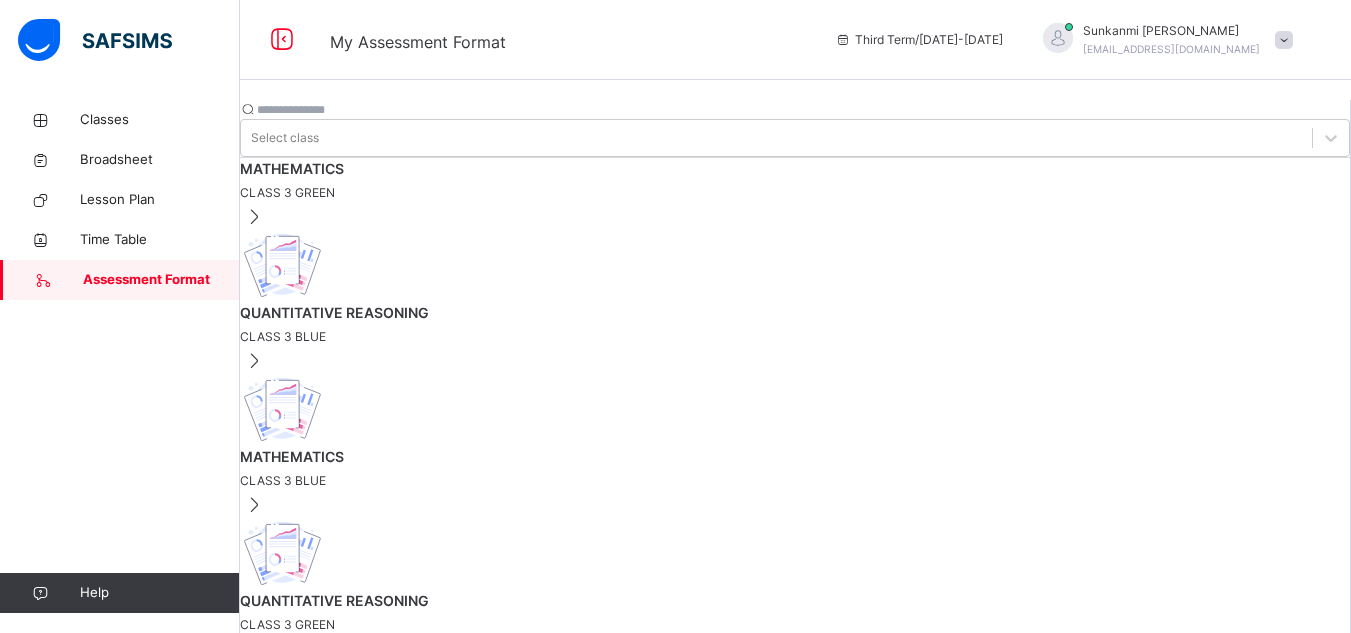 click on "[ 50 %]" at bounding box center [381, 707] 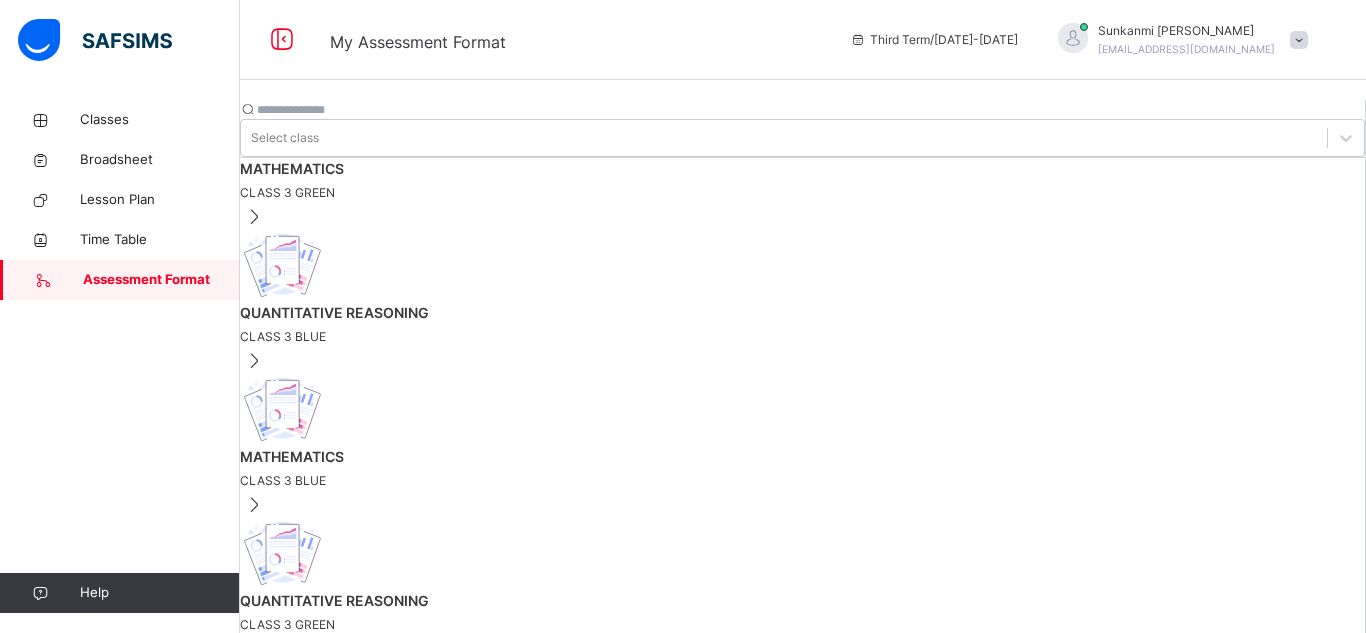 click at bounding box center [301, 1466] 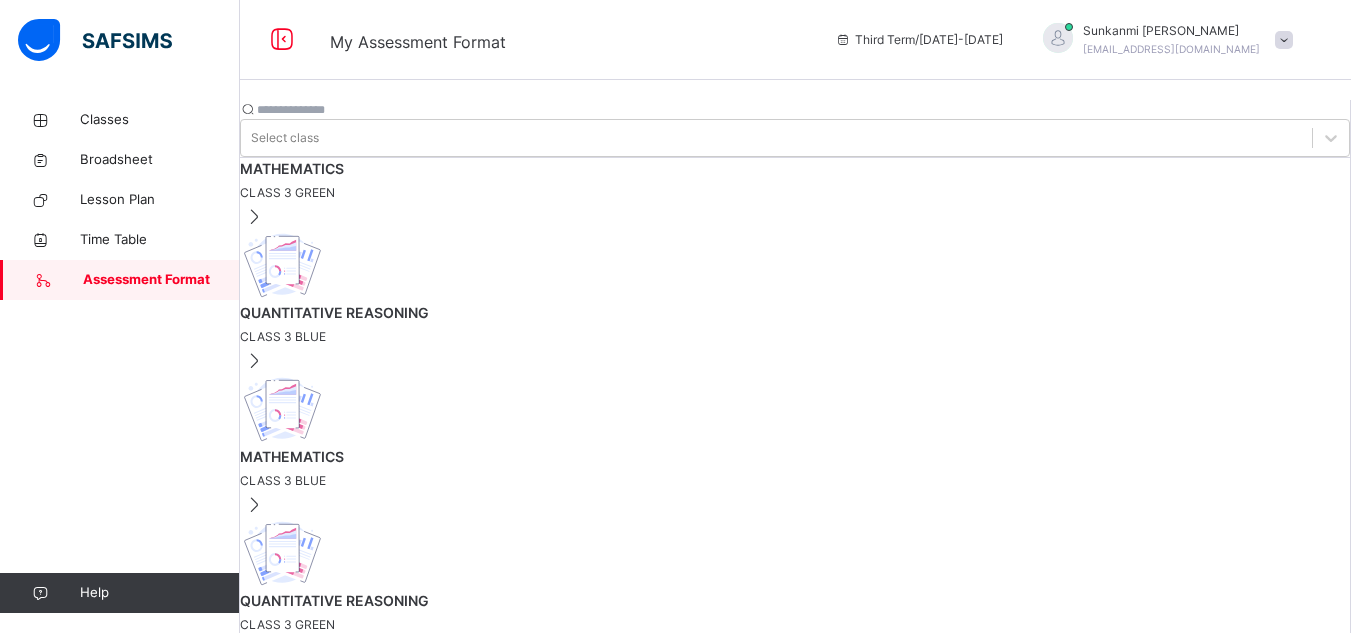 click on "QUANTITATIVE REASONING" at bounding box center (795, 600) 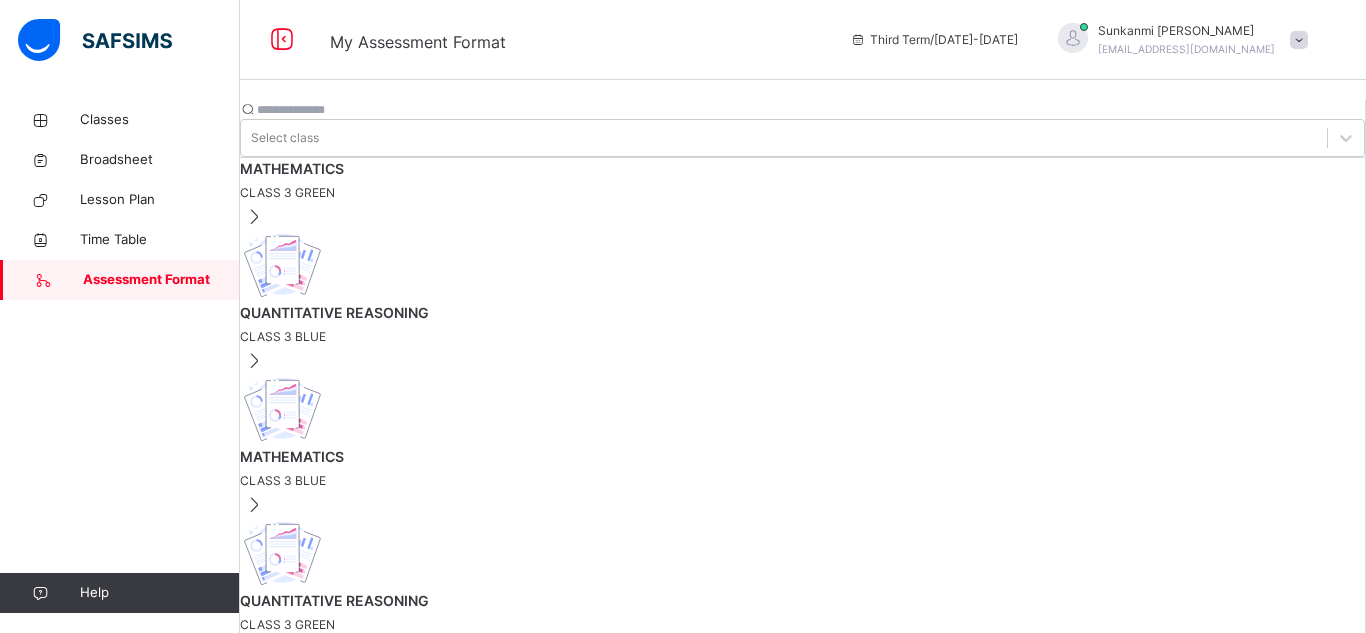 click at bounding box center [301, 1466] 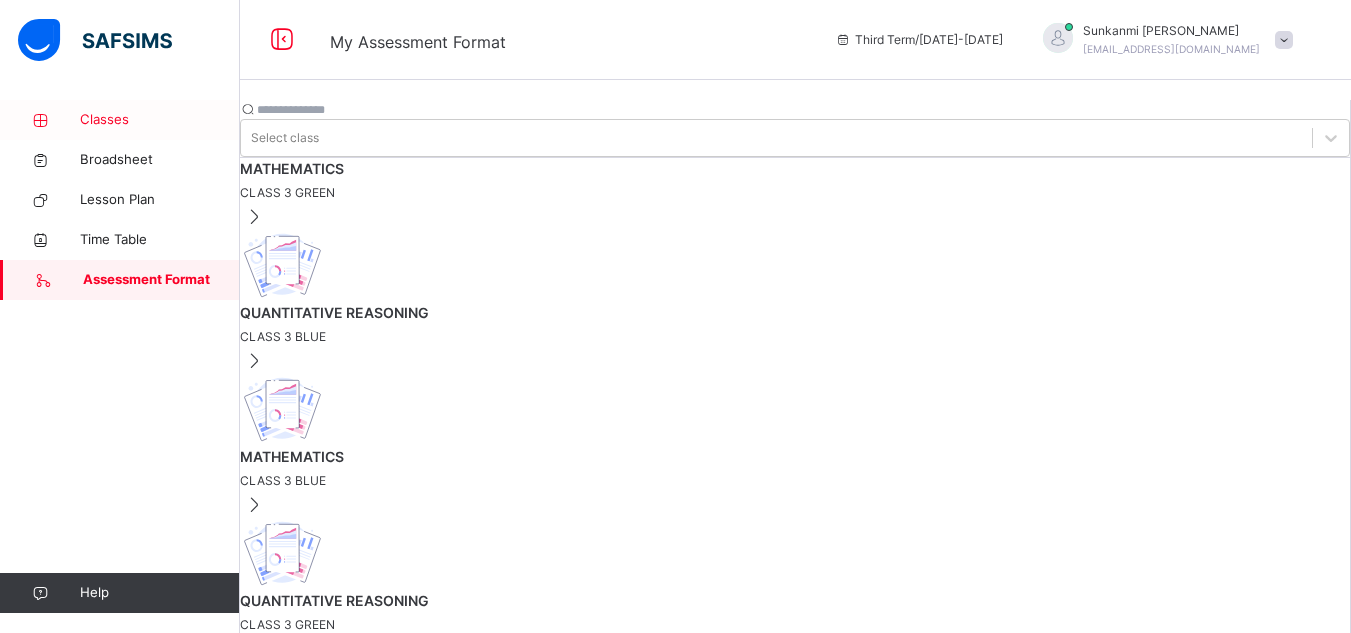 click on "Classes" at bounding box center (120, 120) 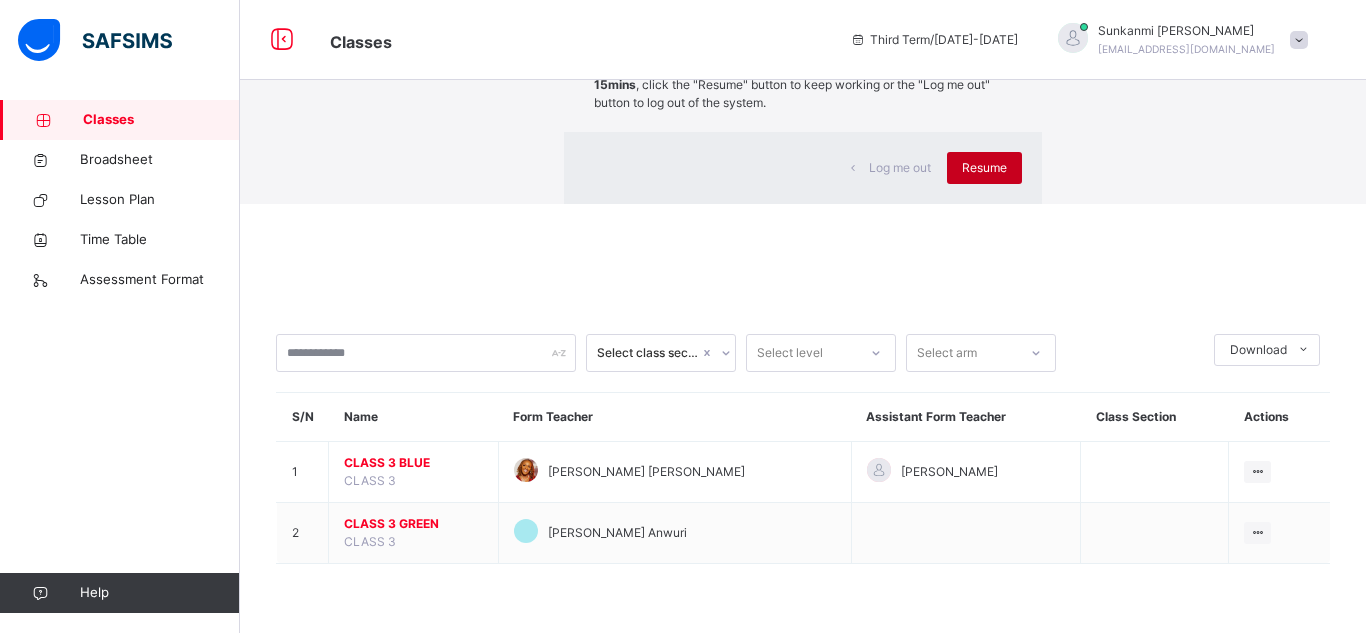 click on "Resume" at bounding box center [984, 168] 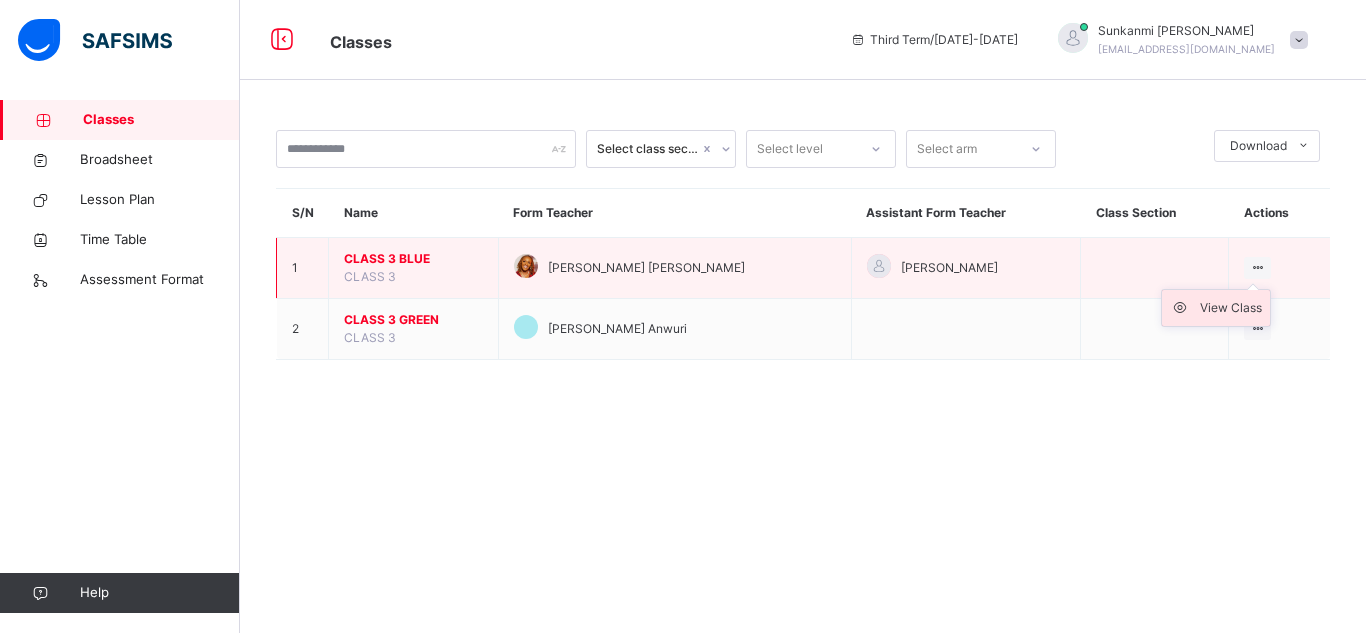 click on "View Class" at bounding box center (1231, 308) 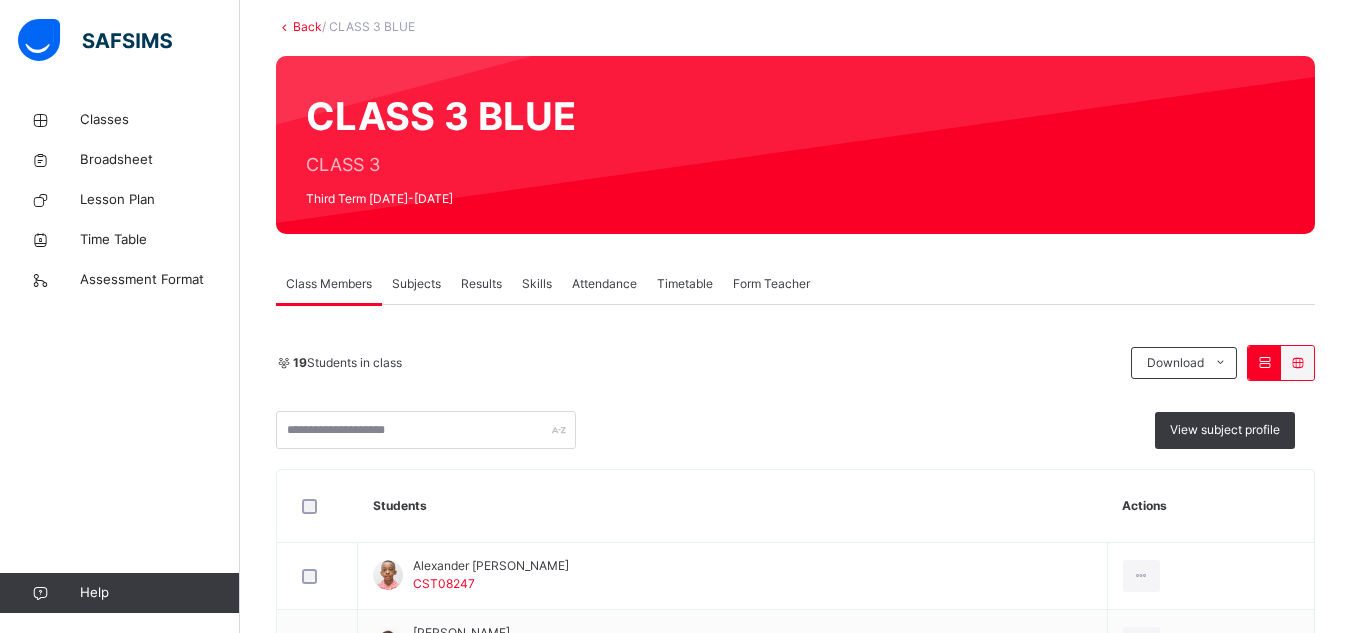scroll, scrollTop: 0, scrollLeft: 0, axis: both 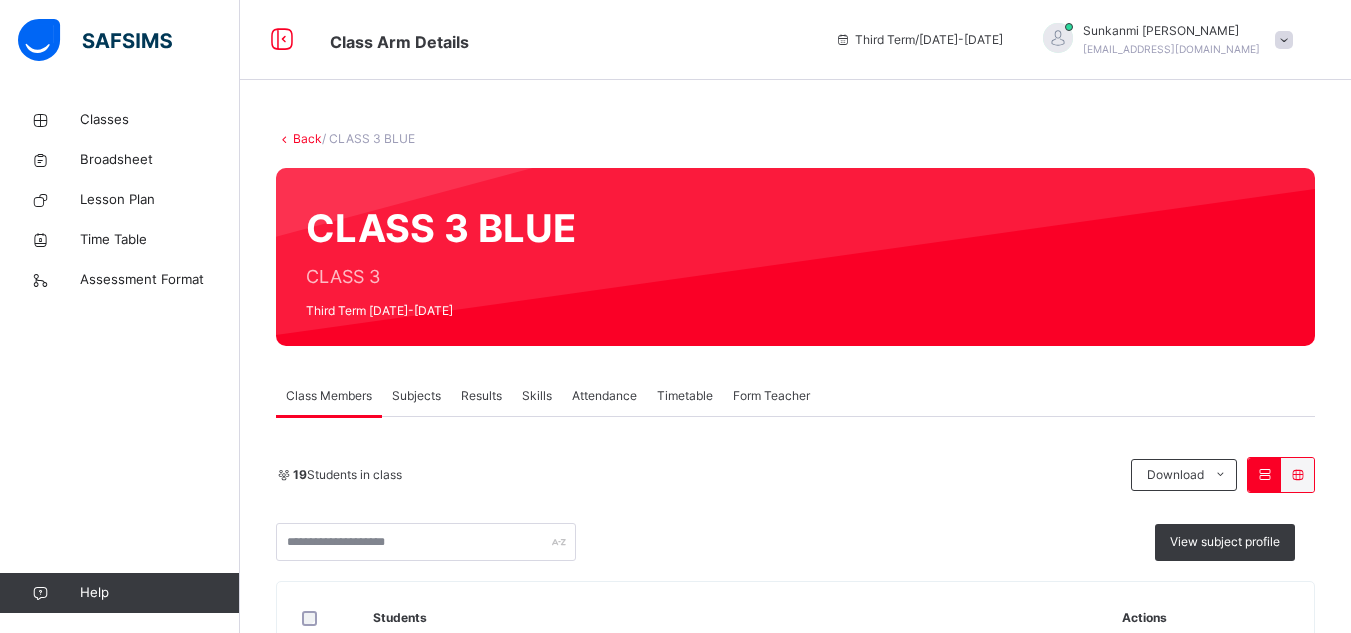 click on "Subjects" at bounding box center (416, 396) 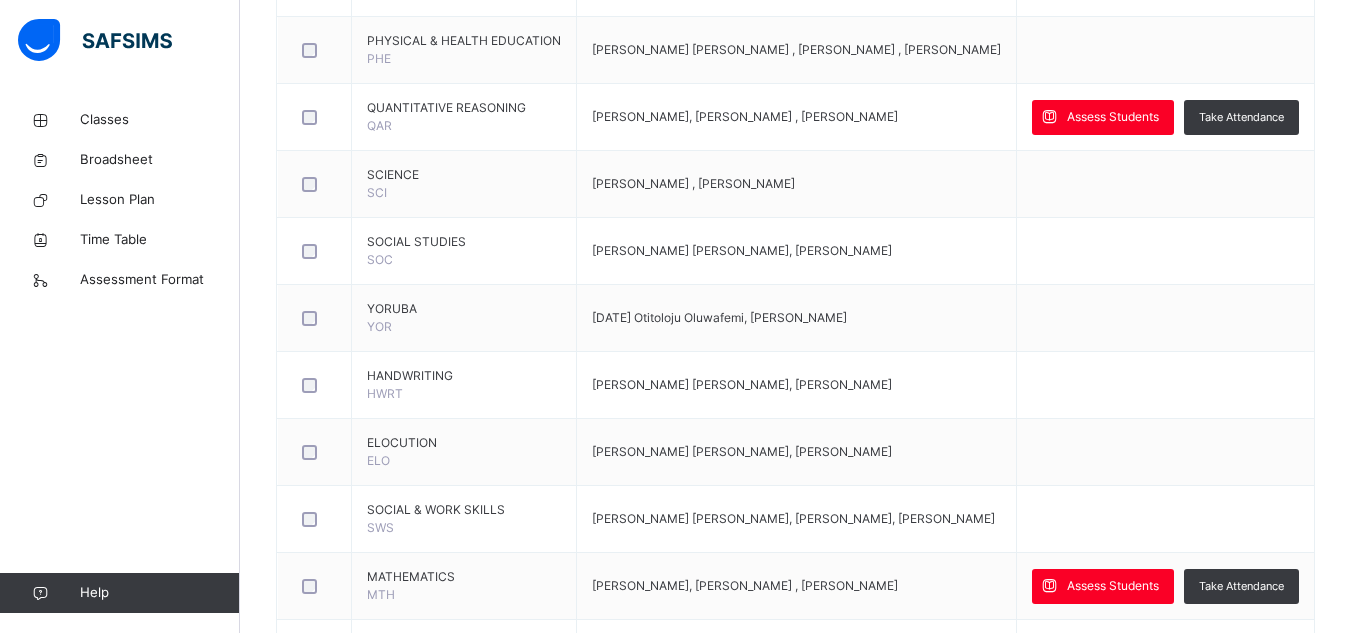 scroll, scrollTop: 886, scrollLeft: 0, axis: vertical 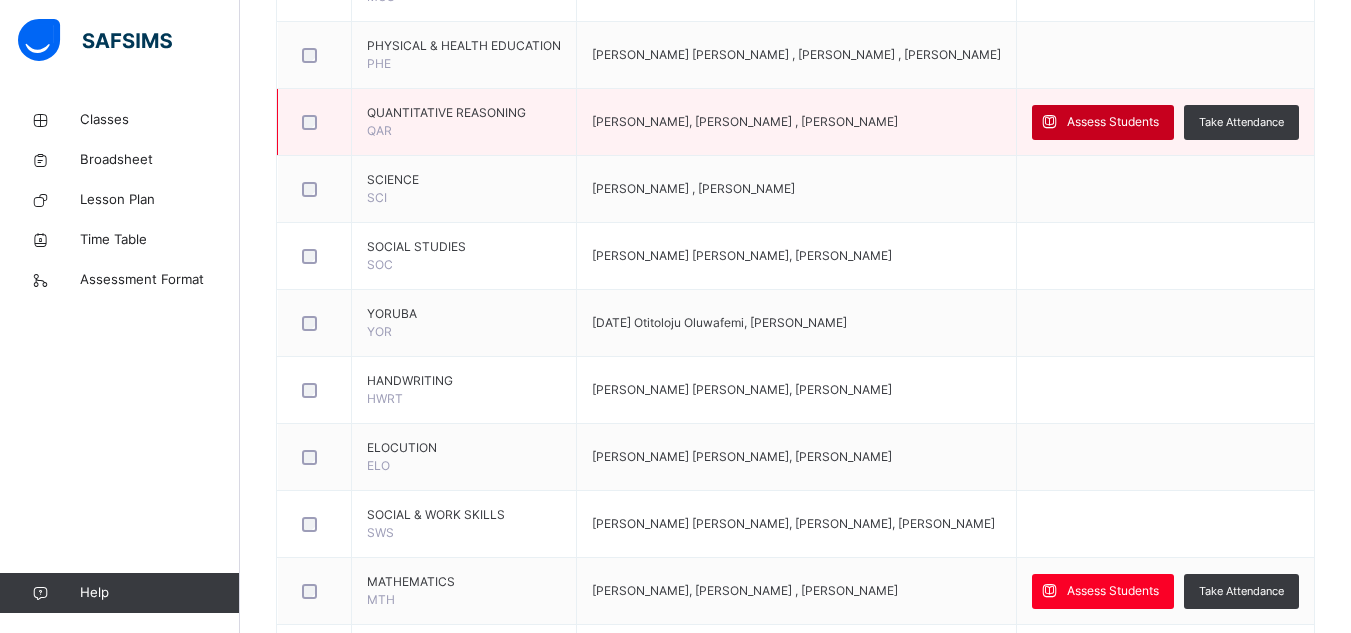 click on "Assess Students" at bounding box center (1103, 122) 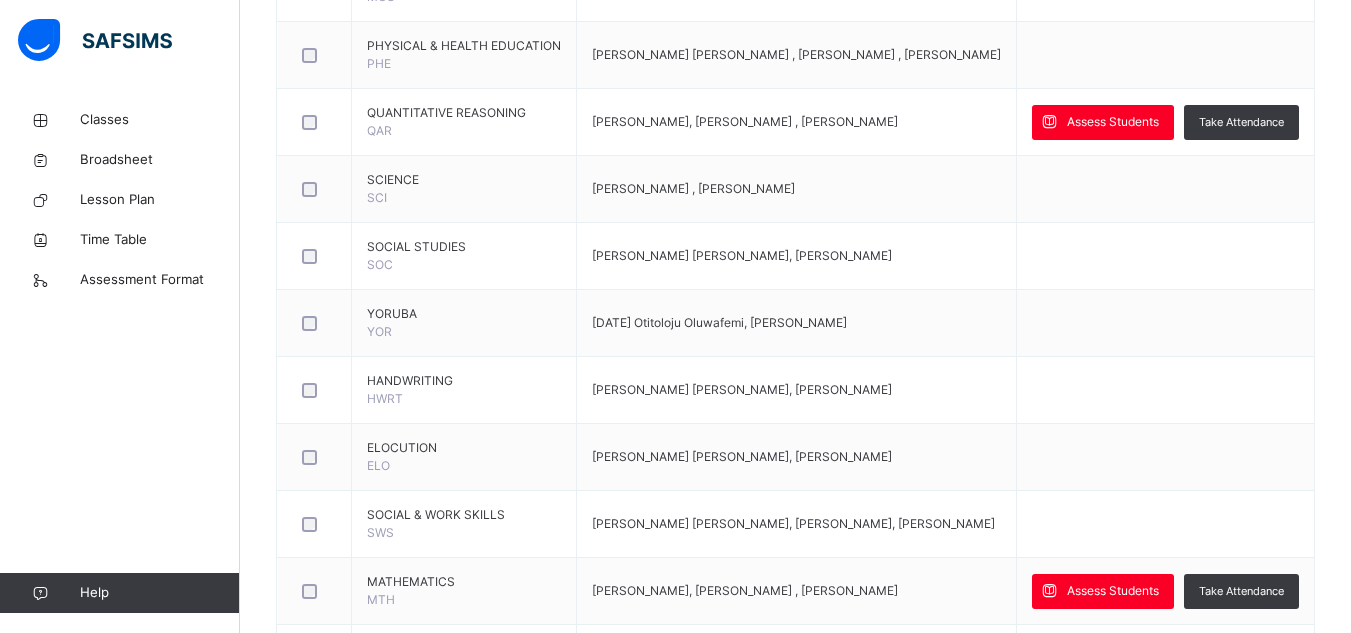 scroll, scrollTop: 0, scrollLeft: 0, axis: both 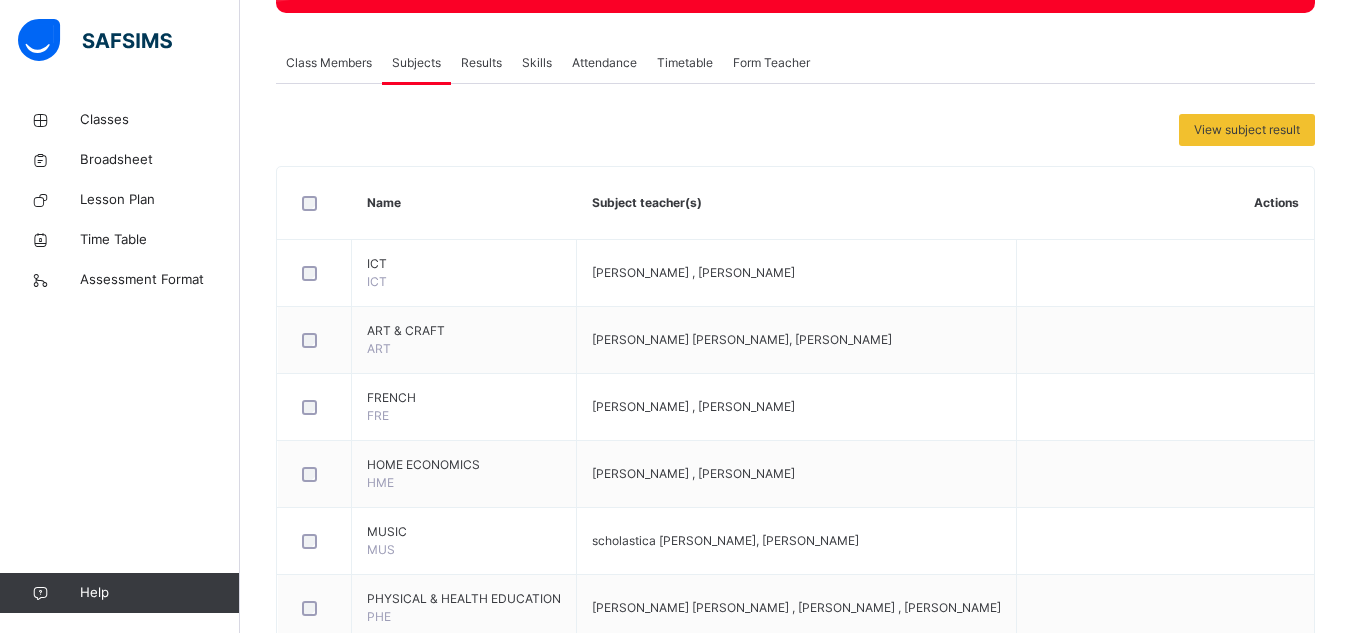 click at bounding box center [917, 2028] 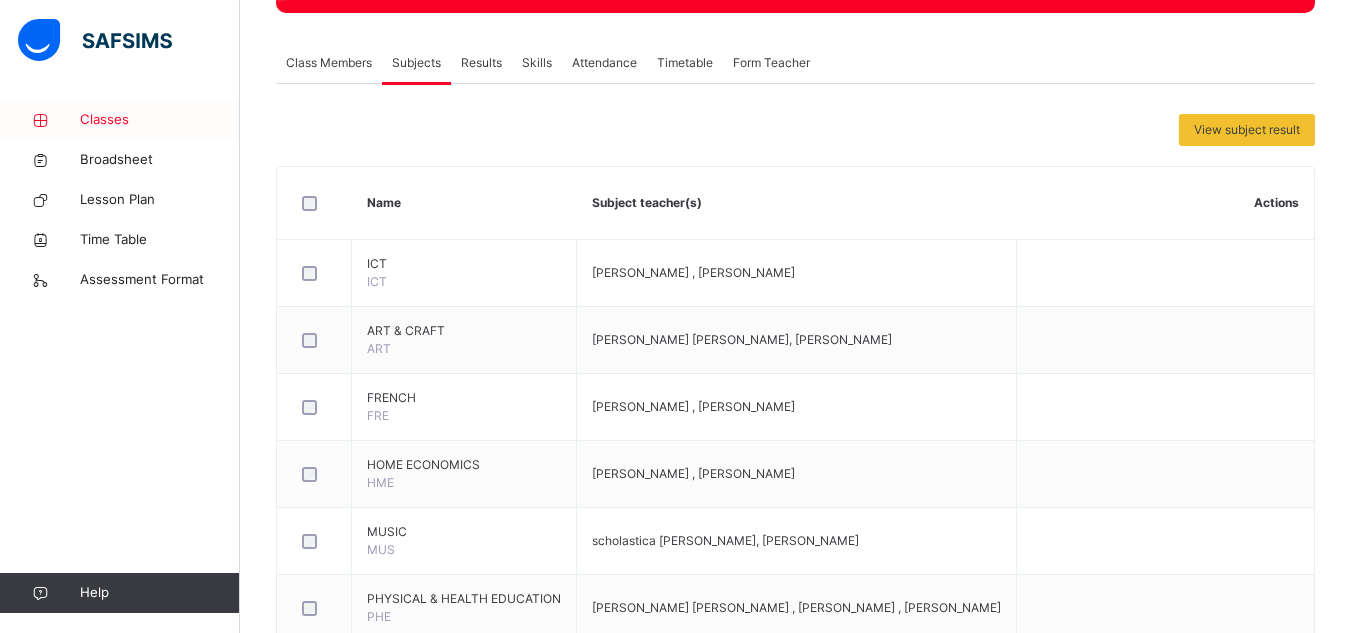 click on "Classes" at bounding box center (160, 120) 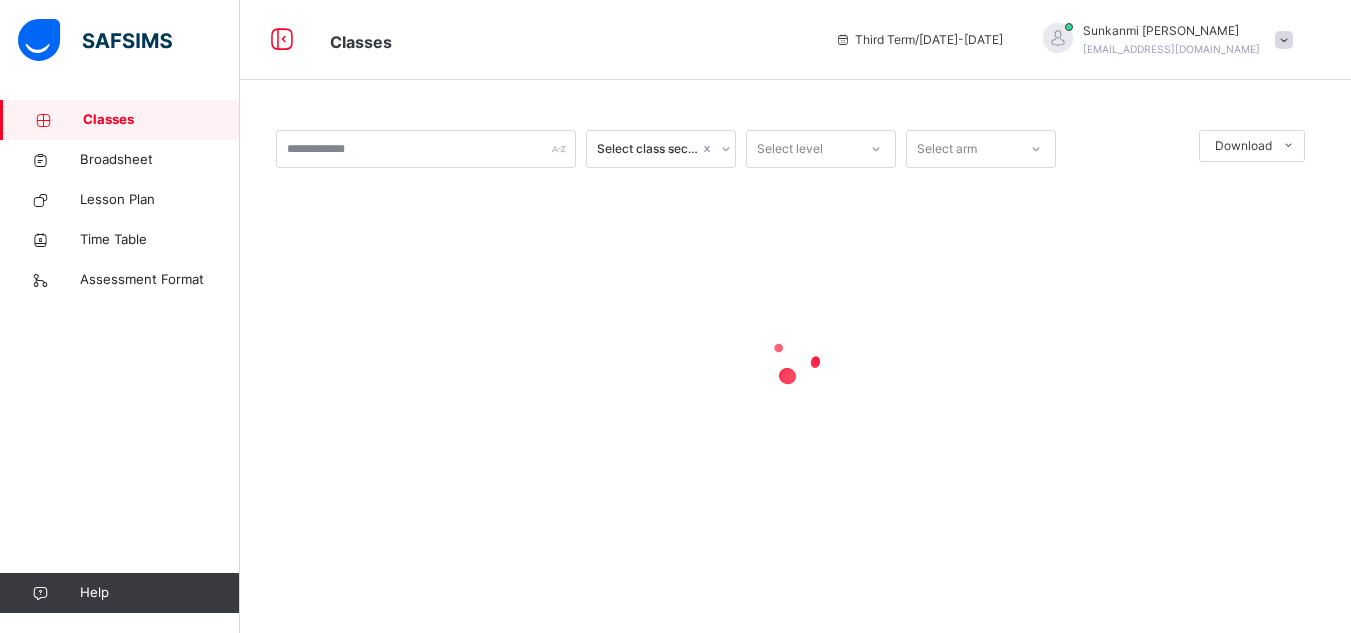 scroll, scrollTop: 0, scrollLeft: 0, axis: both 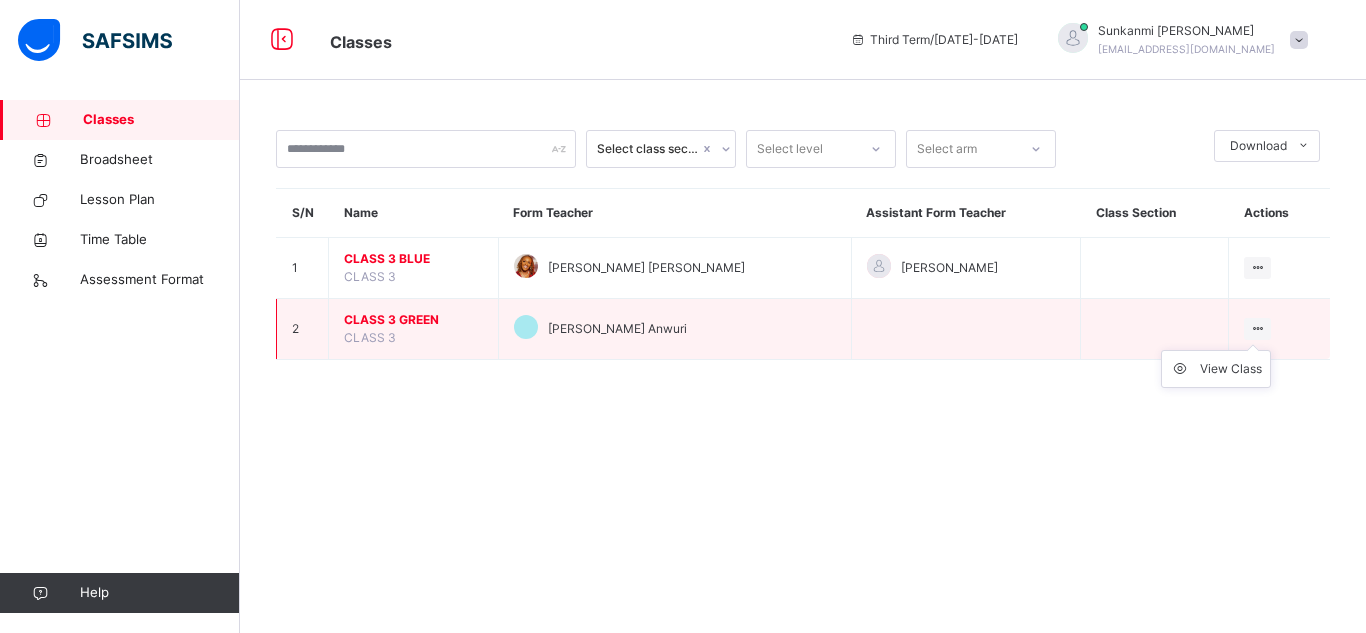 click on "View Class" at bounding box center (1216, 369) 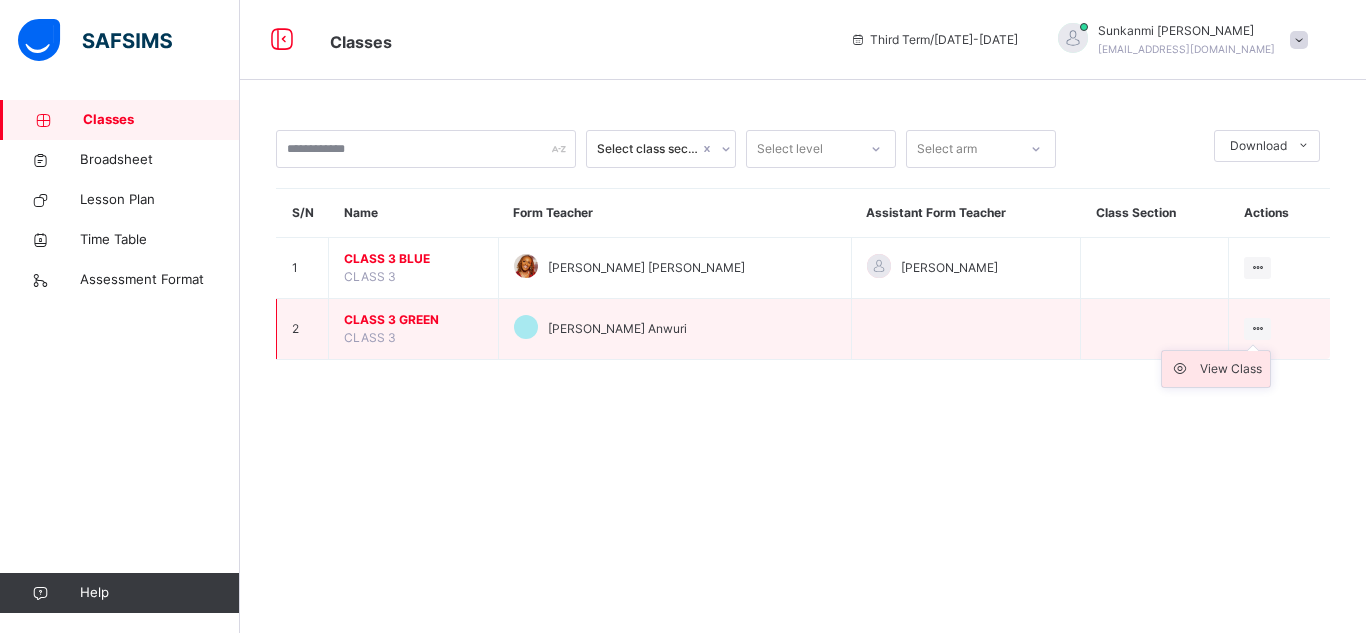 click on "View Class" at bounding box center [1231, 369] 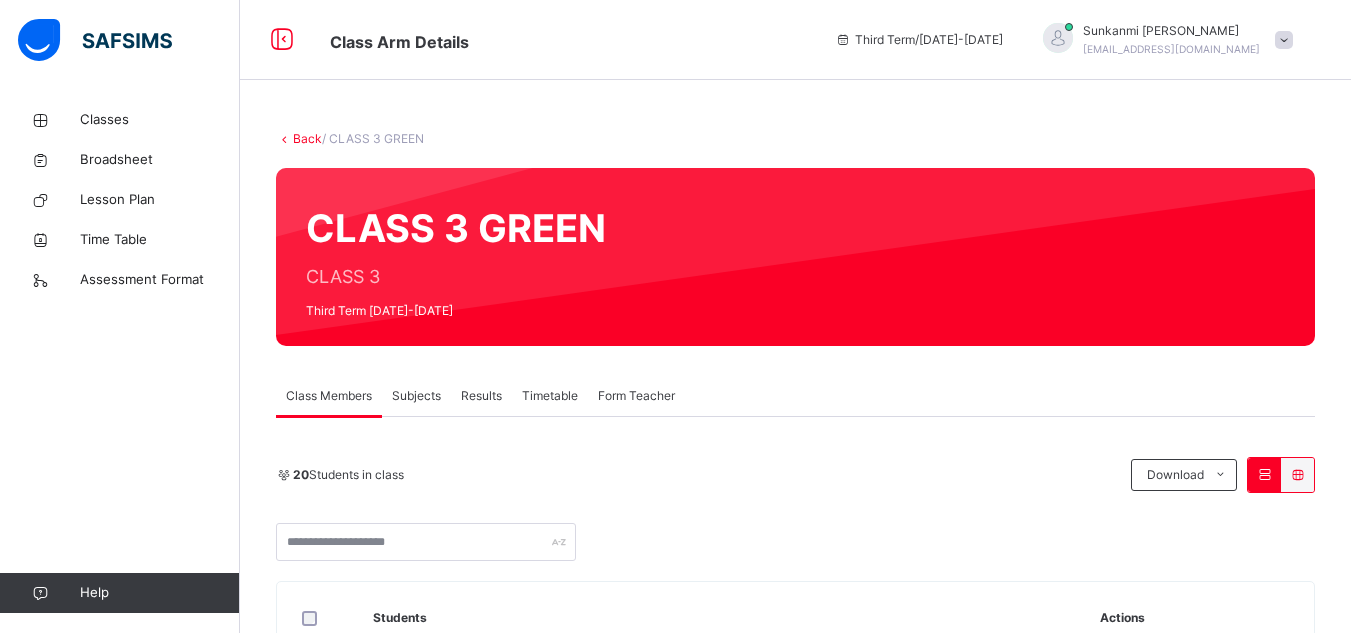 click on "Subjects" at bounding box center [416, 396] 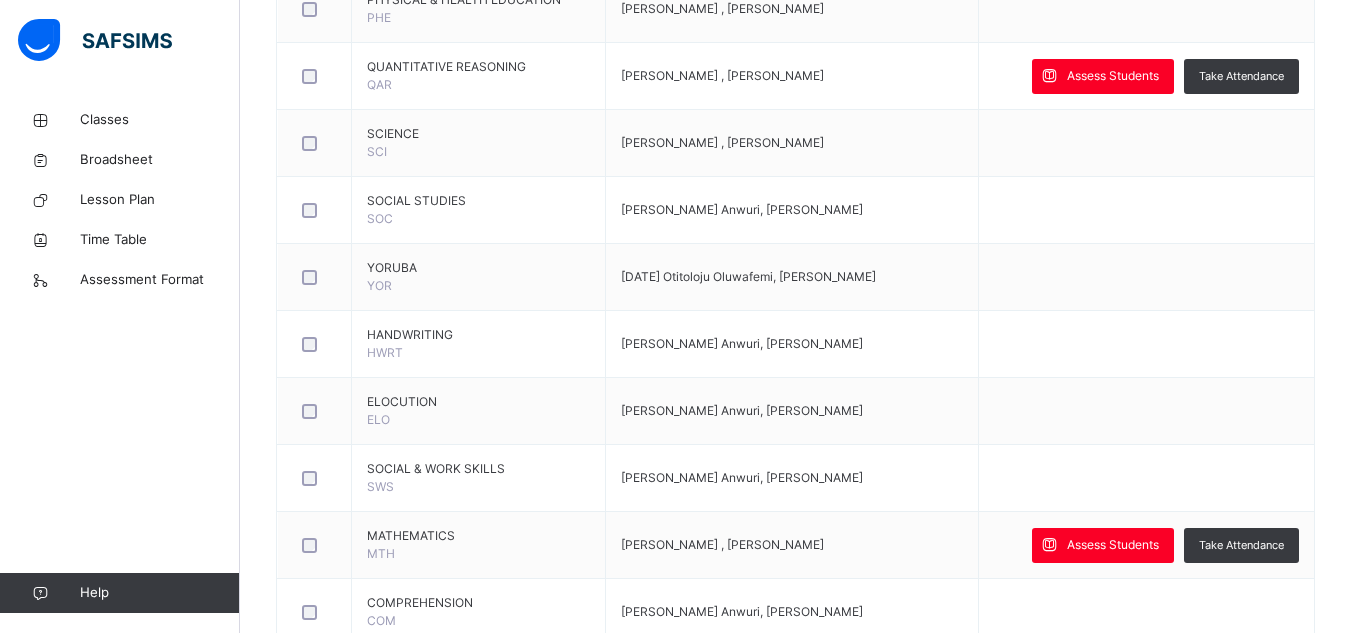 scroll, scrollTop: 942, scrollLeft: 0, axis: vertical 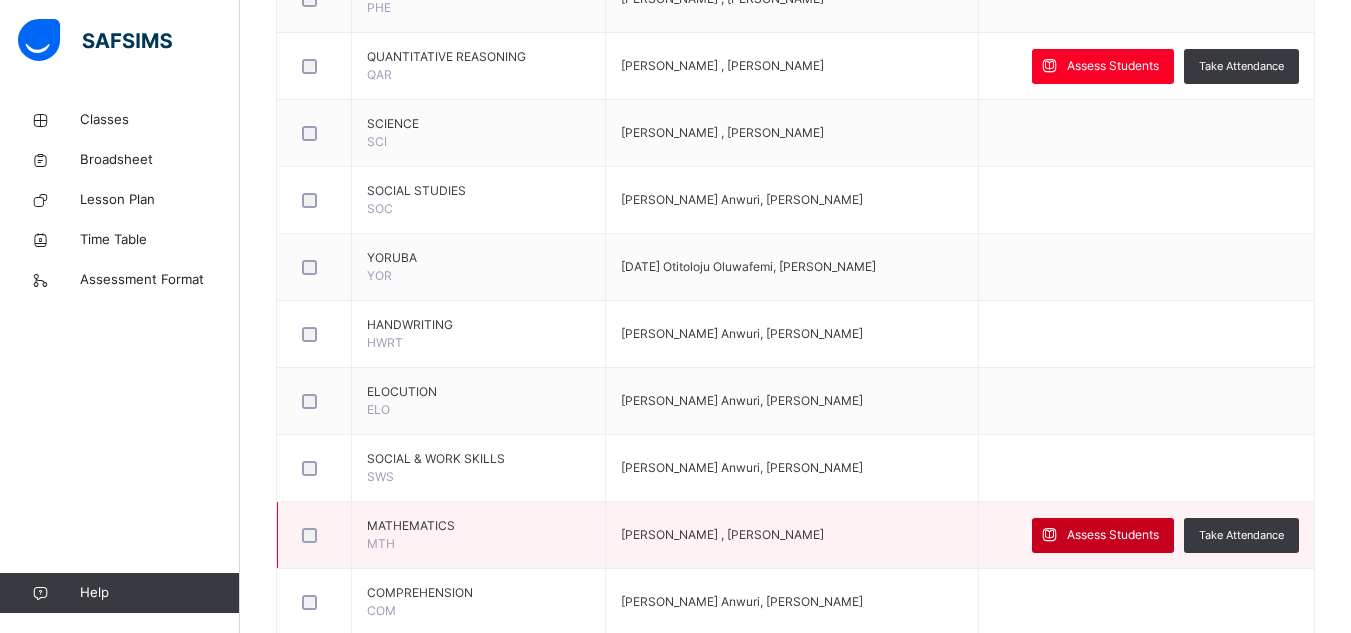 click on "Assess Students" at bounding box center (1103, 535) 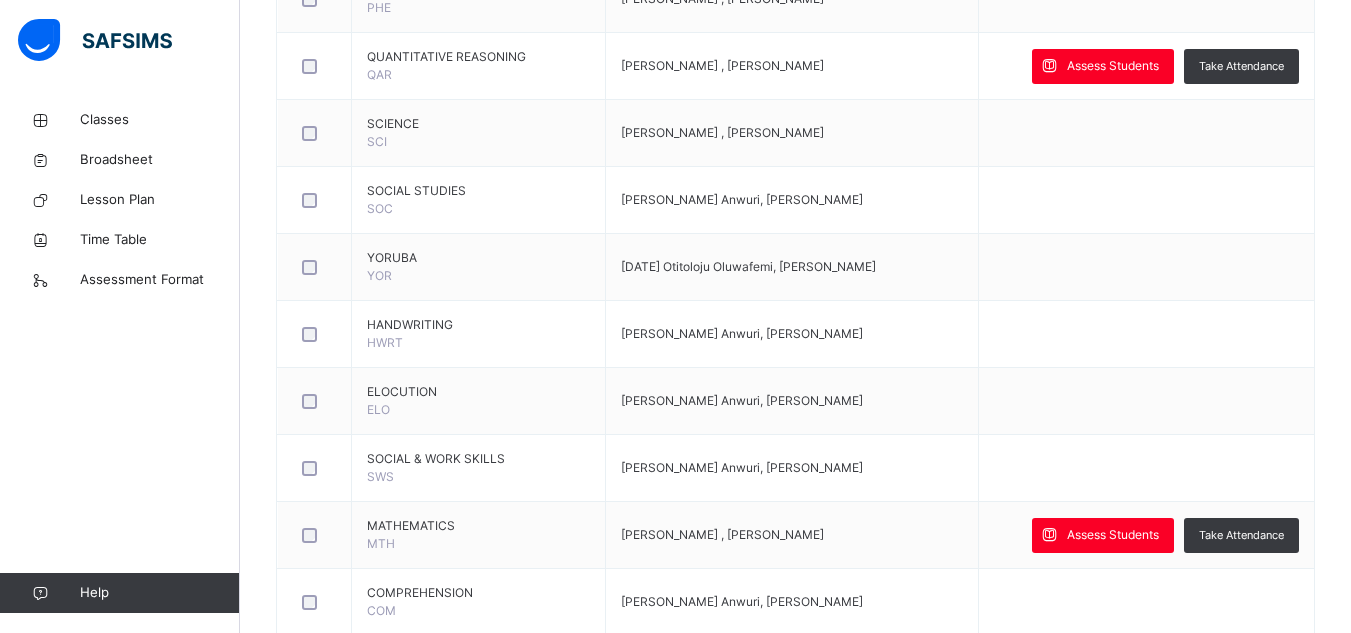 scroll, scrollTop: 850, scrollLeft: 0, axis: vertical 